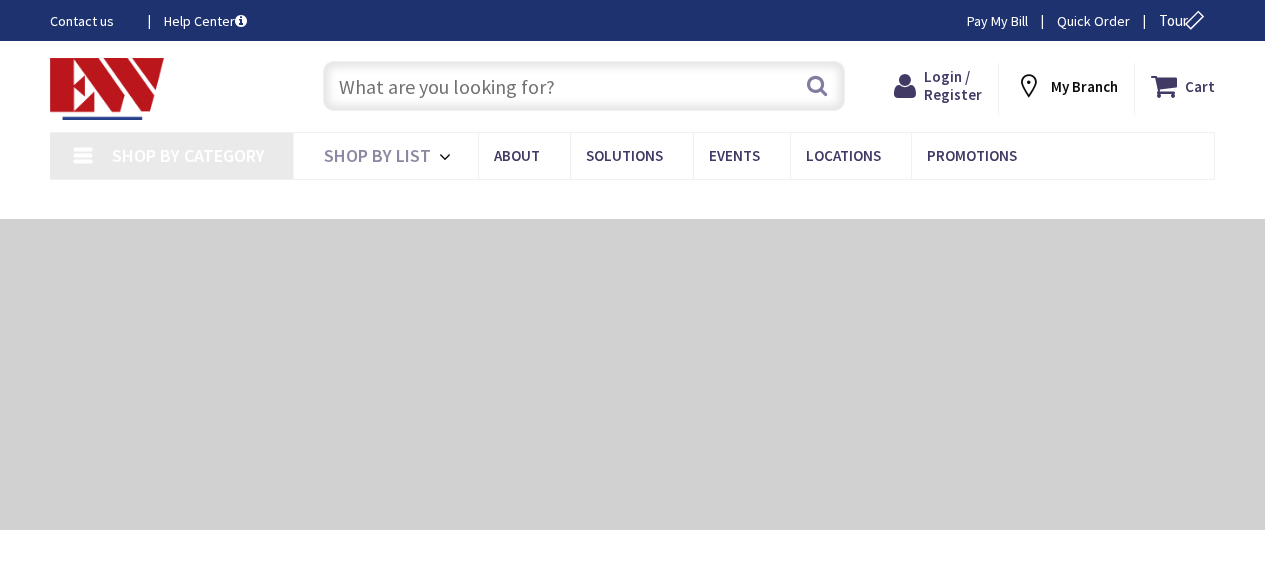 scroll, scrollTop: 0, scrollLeft: 0, axis: both 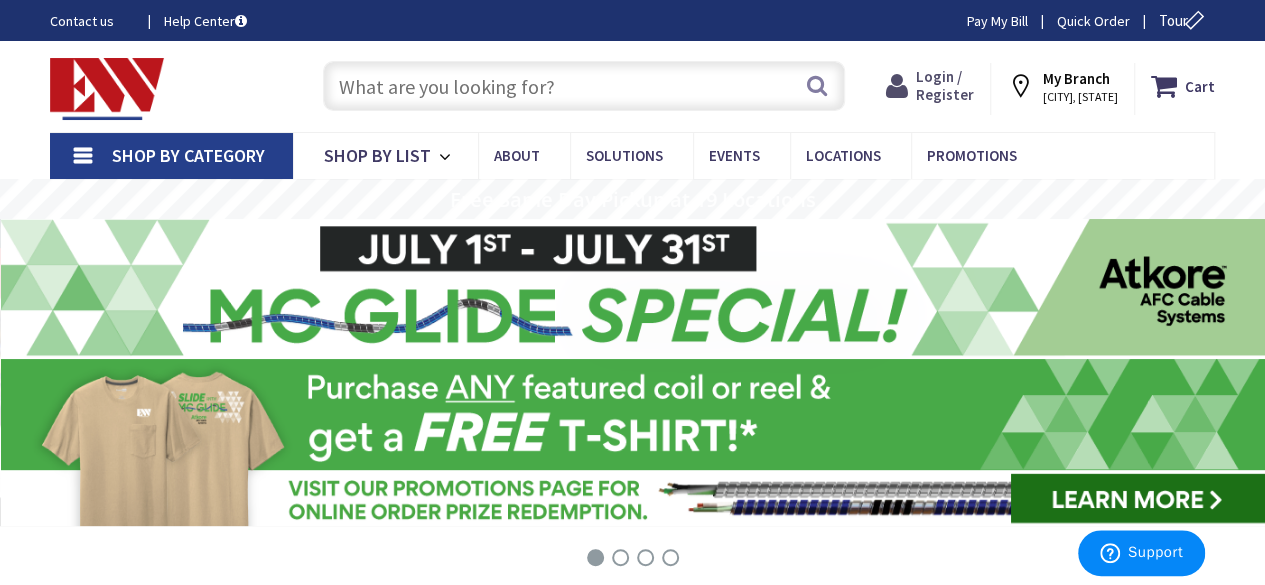 click on "Login / Register" at bounding box center (945, 85) 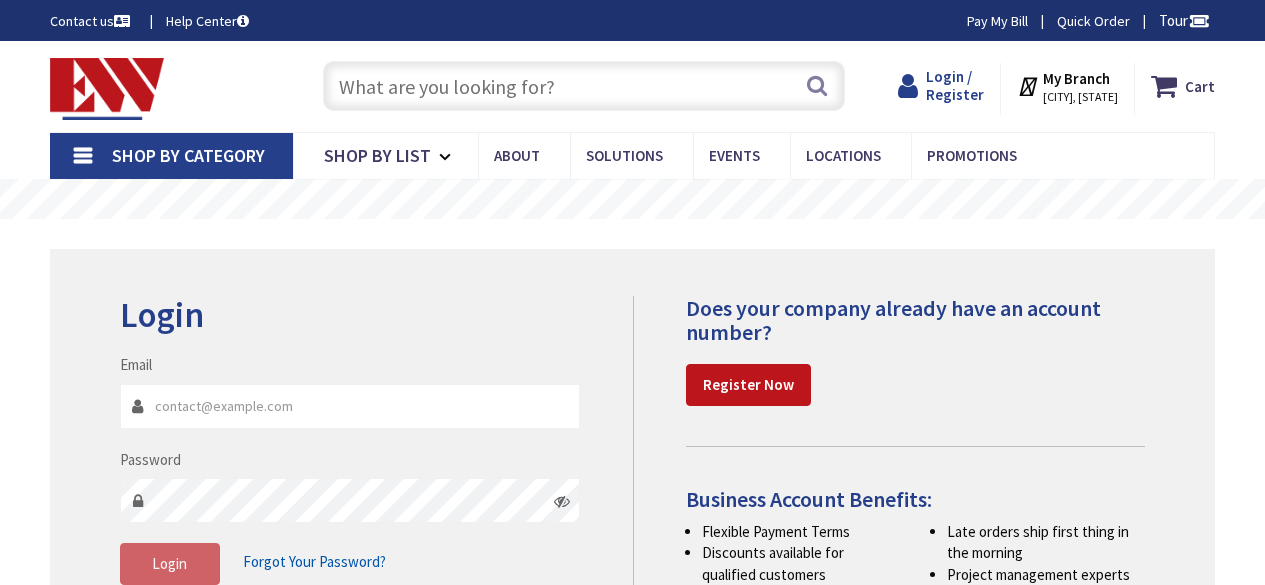scroll, scrollTop: 0, scrollLeft: 0, axis: both 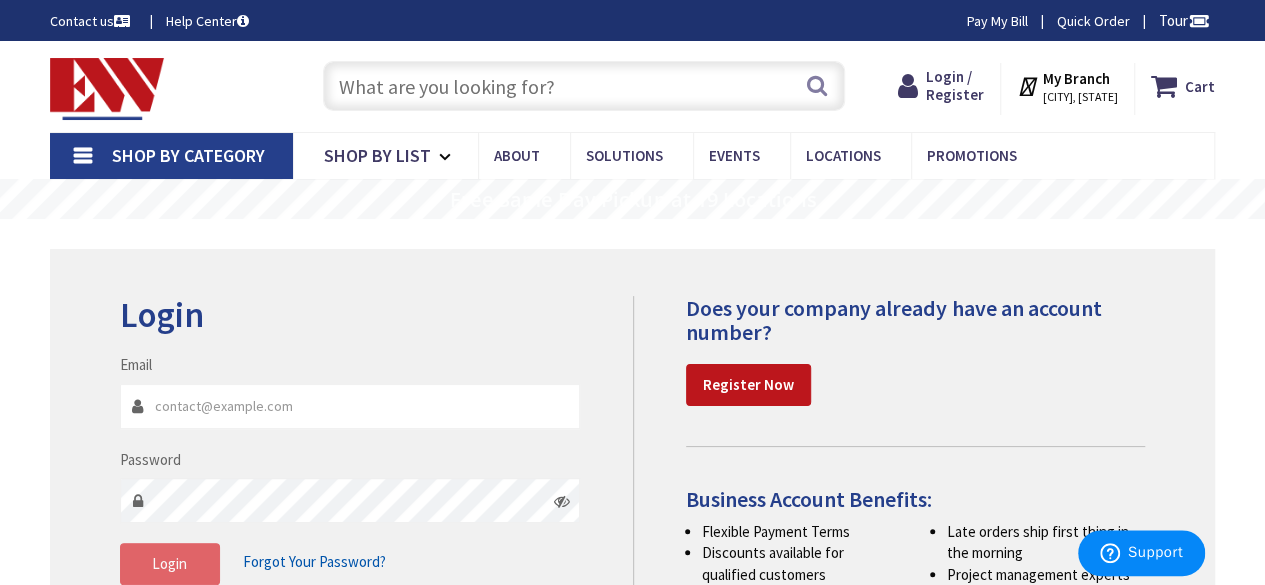 type on "[EMAIL]" 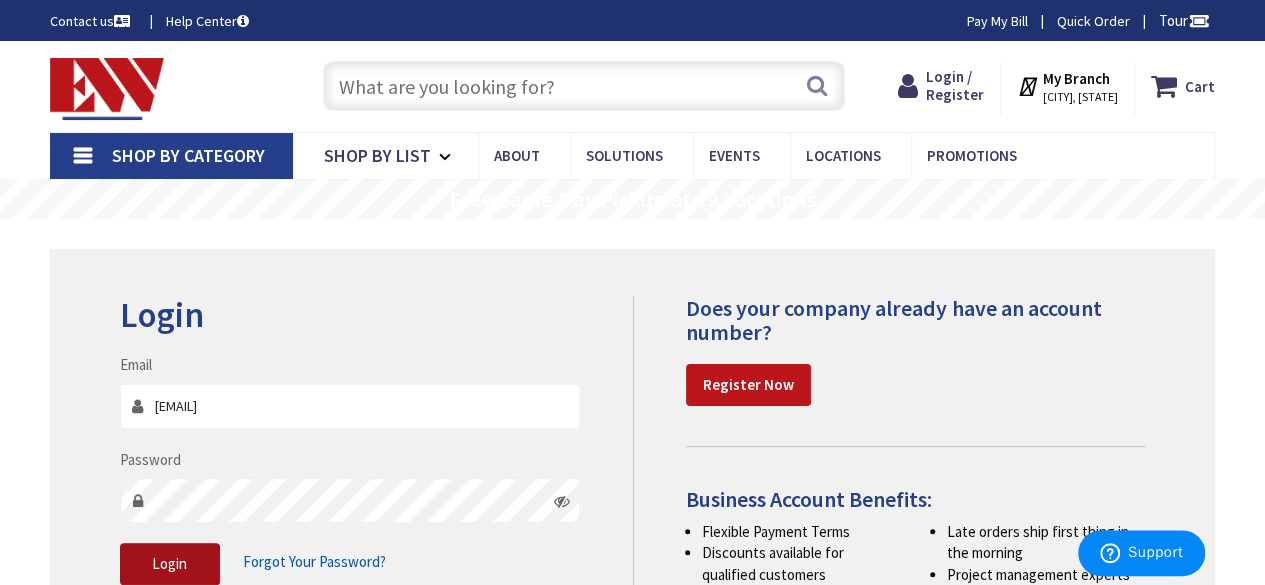 click on "Login" at bounding box center [170, 564] 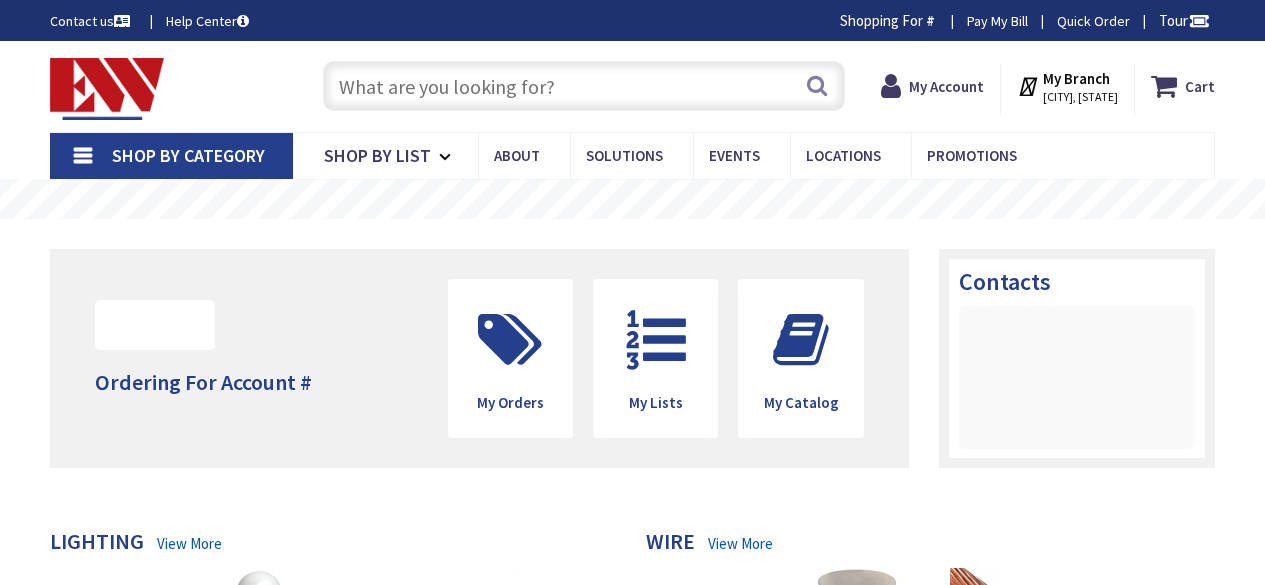scroll, scrollTop: 0, scrollLeft: 0, axis: both 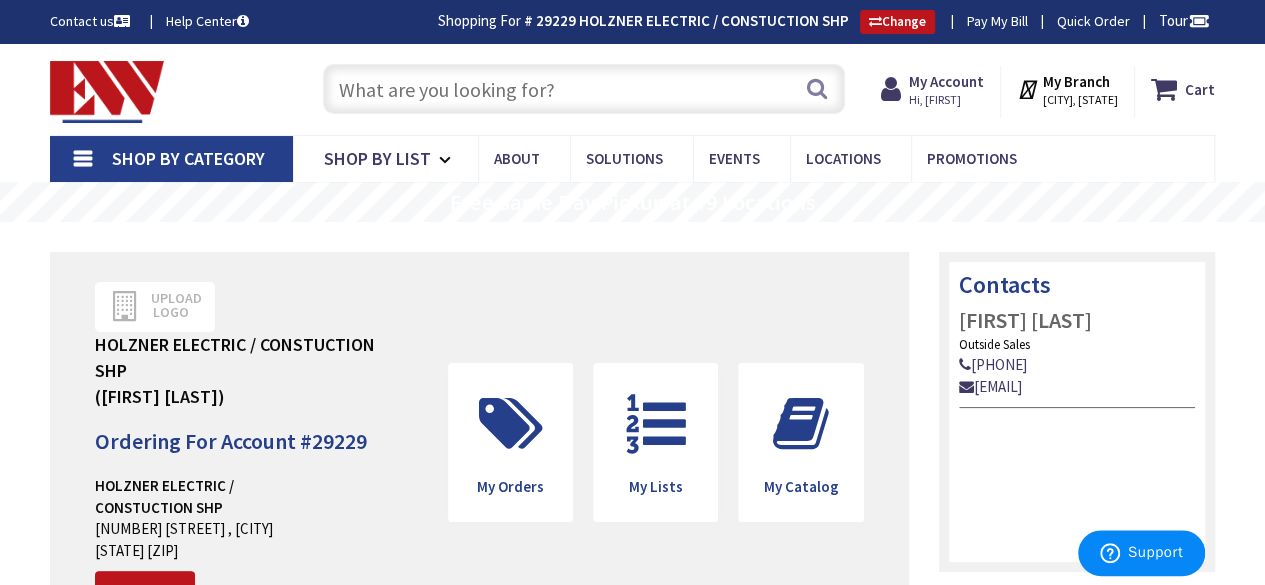 click at bounding box center (584, 89) 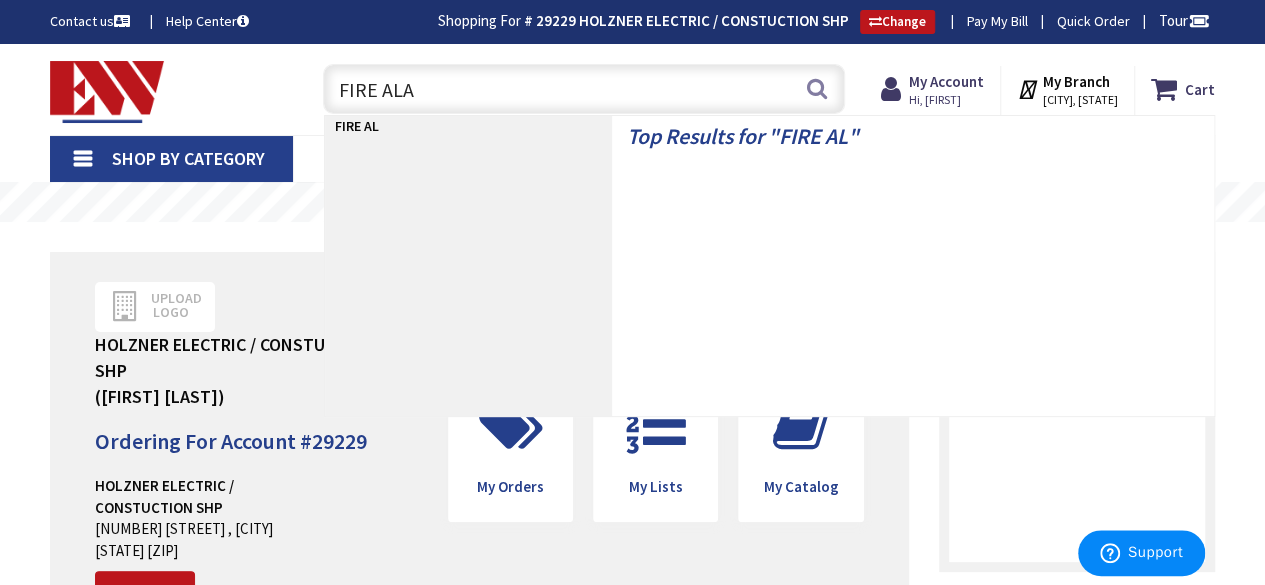 scroll, scrollTop: 0, scrollLeft: 0, axis: both 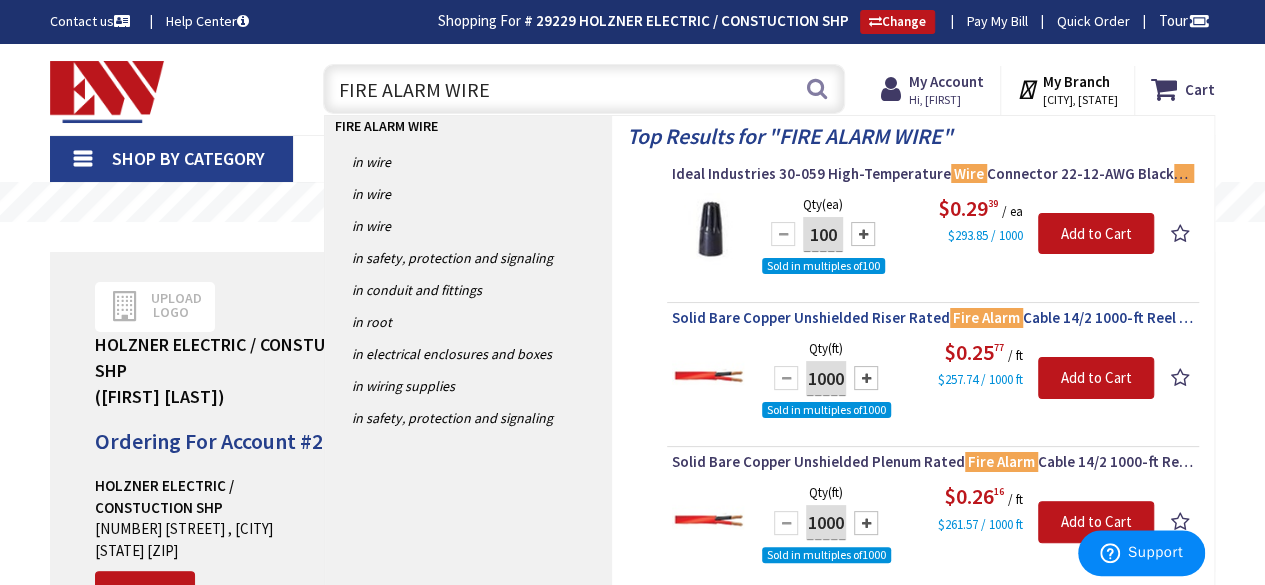 type on "FIRE ALARM WIRE" 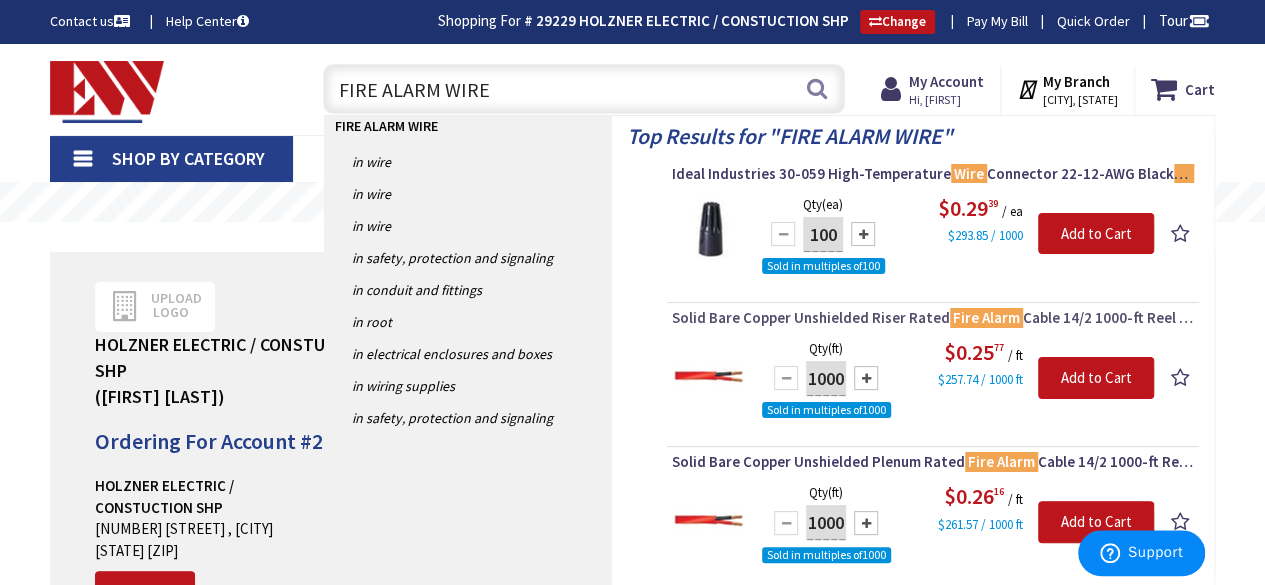 click on "Solid Bare Copper Unshielded Riser Rated  Fire Alarm  Cable 14/2 1000-ft Reel Red" at bounding box center (933, 318) 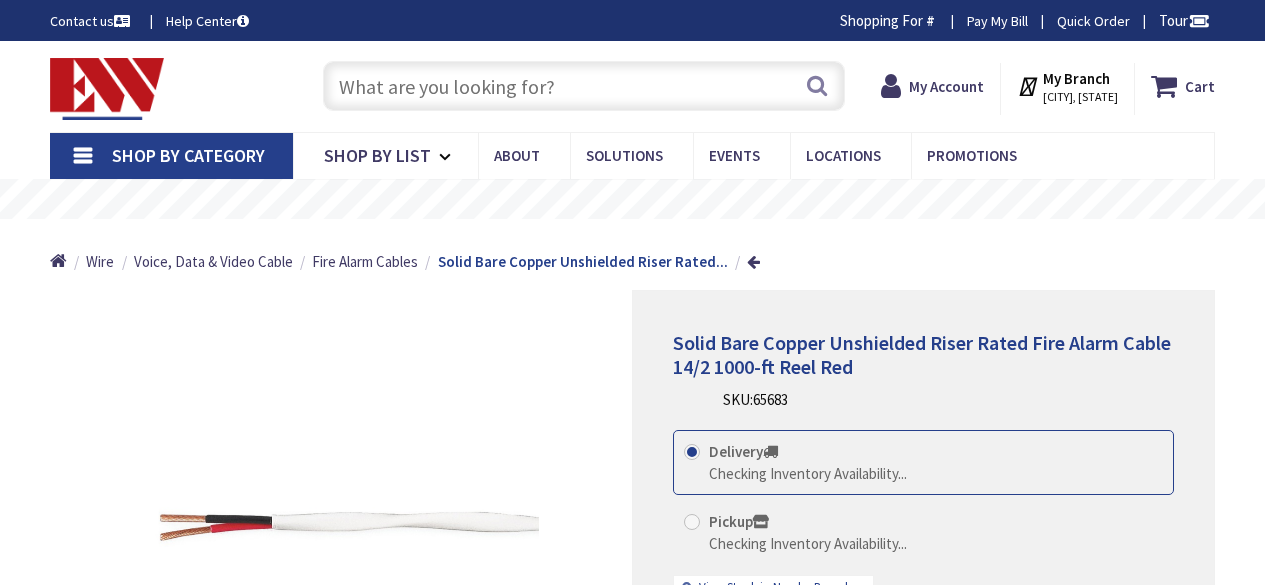scroll, scrollTop: 0, scrollLeft: 0, axis: both 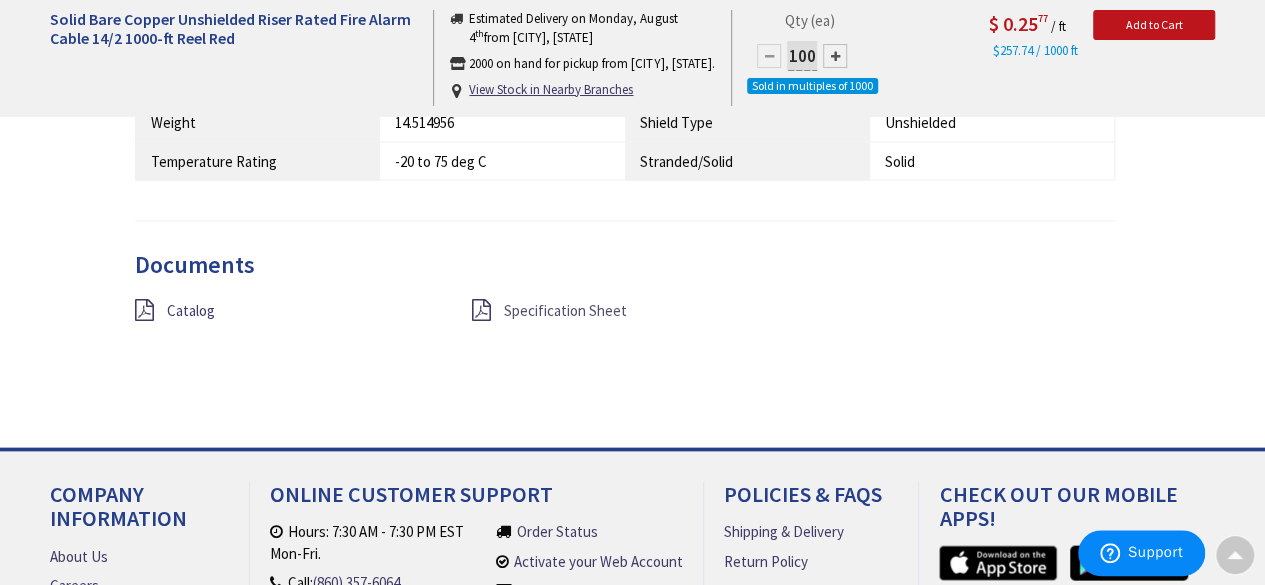 click on "Specification Sheet" at bounding box center [565, 310] 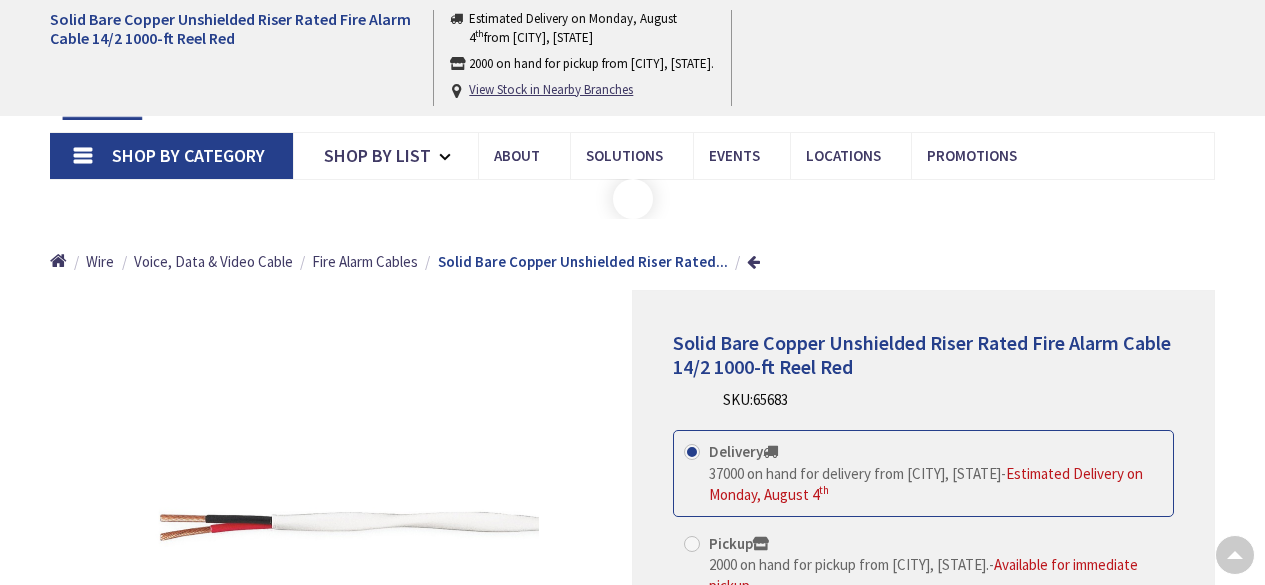 scroll, scrollTop: 1809, scrollLeft: 0, axis: vertical 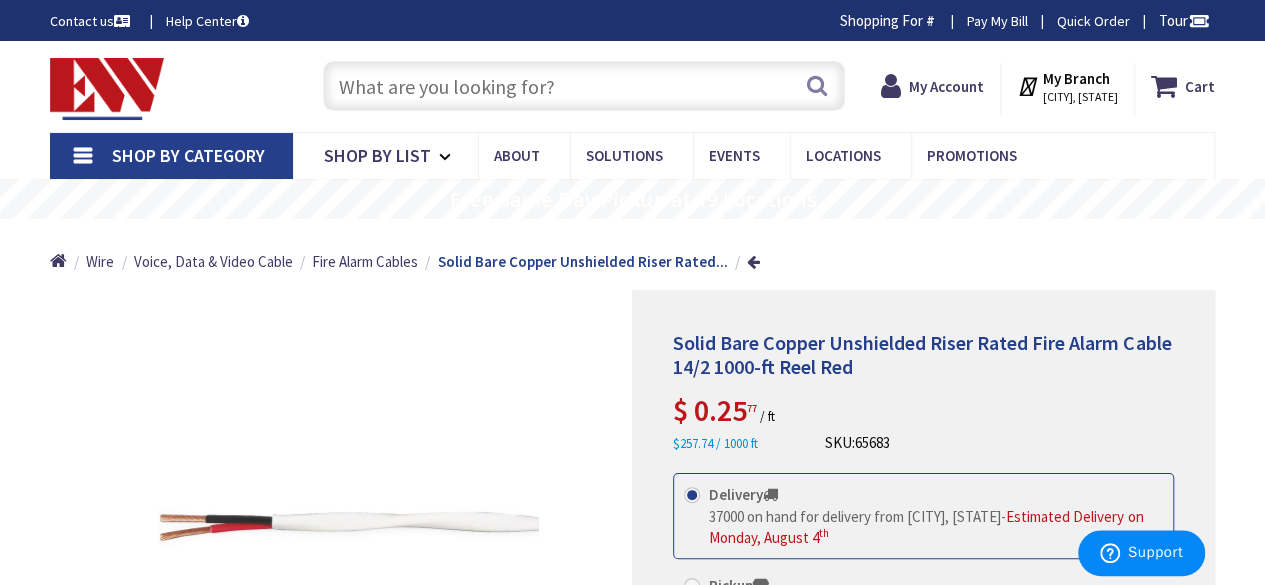 click at bounding box center (584, 86) 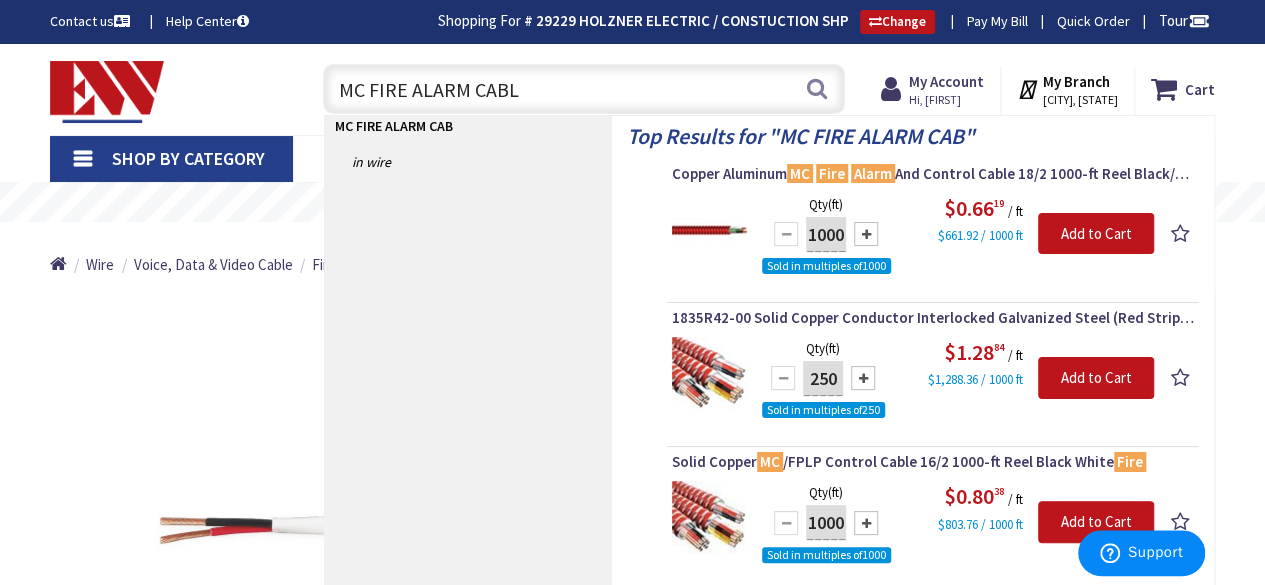 type on "MC FIRE ALARM CABLE" 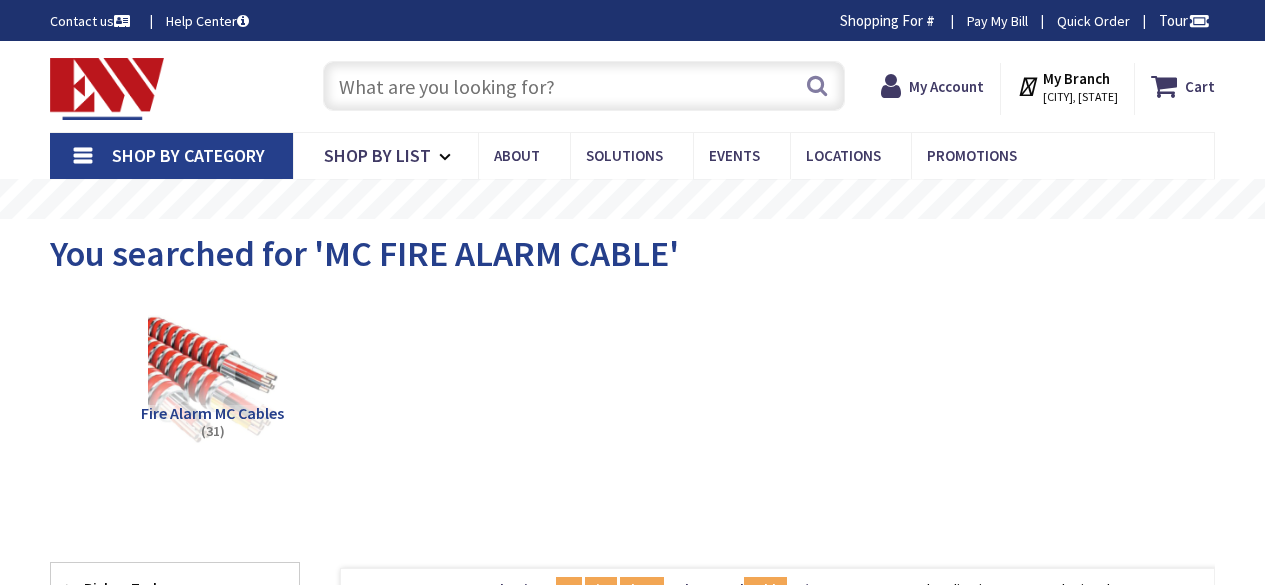 scroll, scrollTop: 0, scrollLeft: 0, axis: both 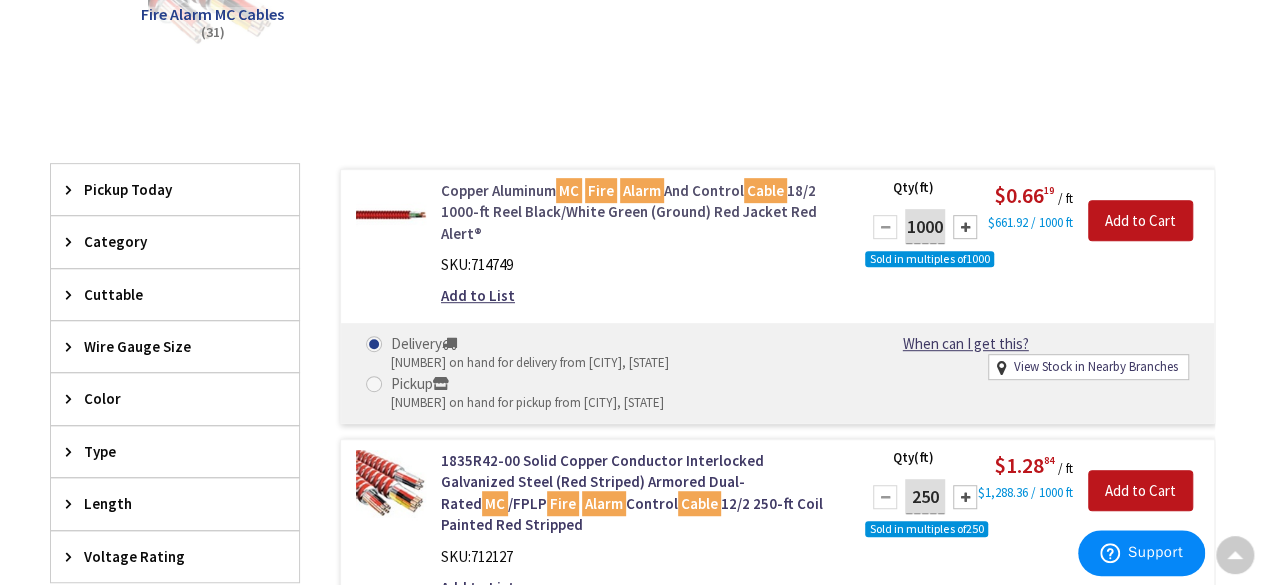 click on "Copper Aluminum  MC   Fire   Alarm  And Control  Cable  18/2 1000-ft Reel Black/White Green (Ground) Red Jacket Red Alert®" at bounding box center (638, 212) 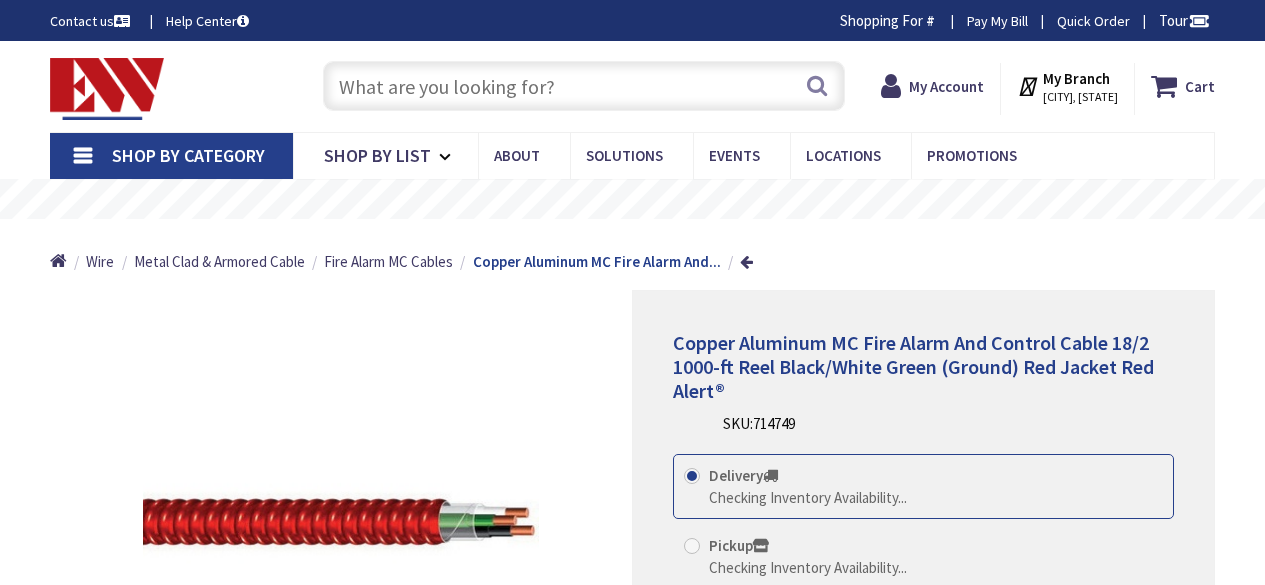scroll, scrollTop: 0, scrollLeft: 0, axis: both 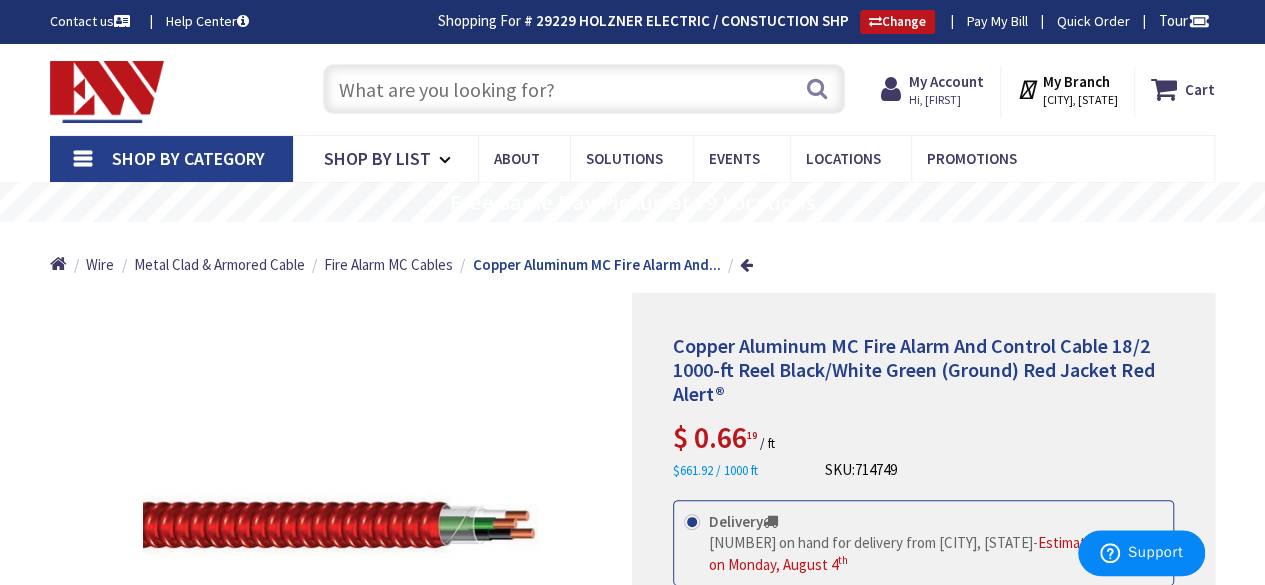 click at bounding box center (584, 89) 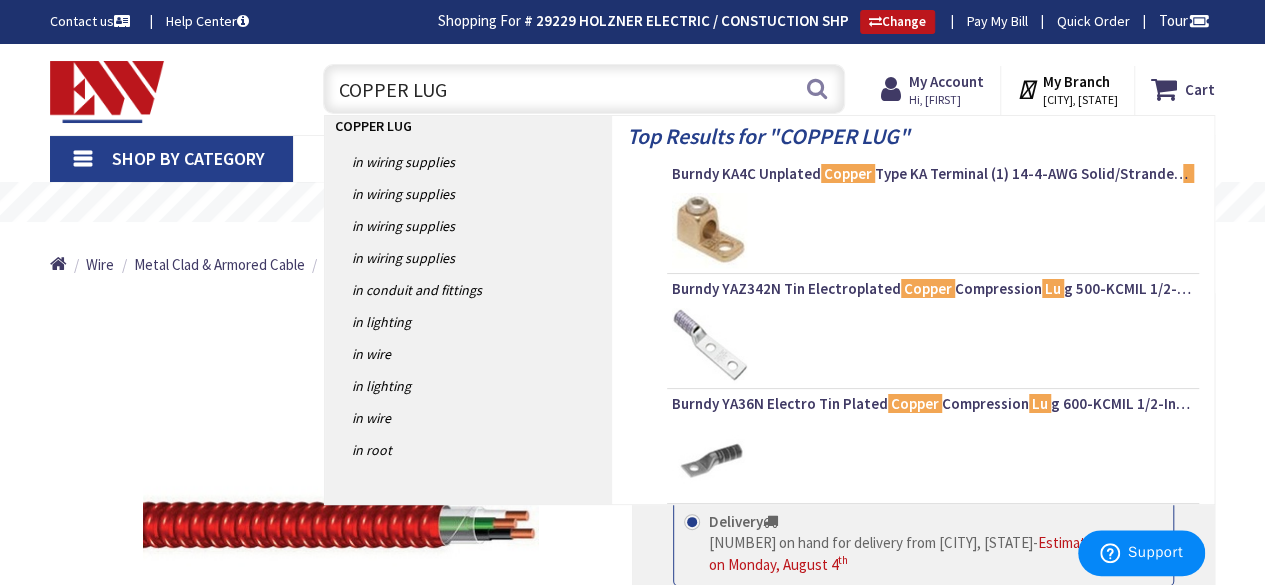 type on "COPPER LUGS" 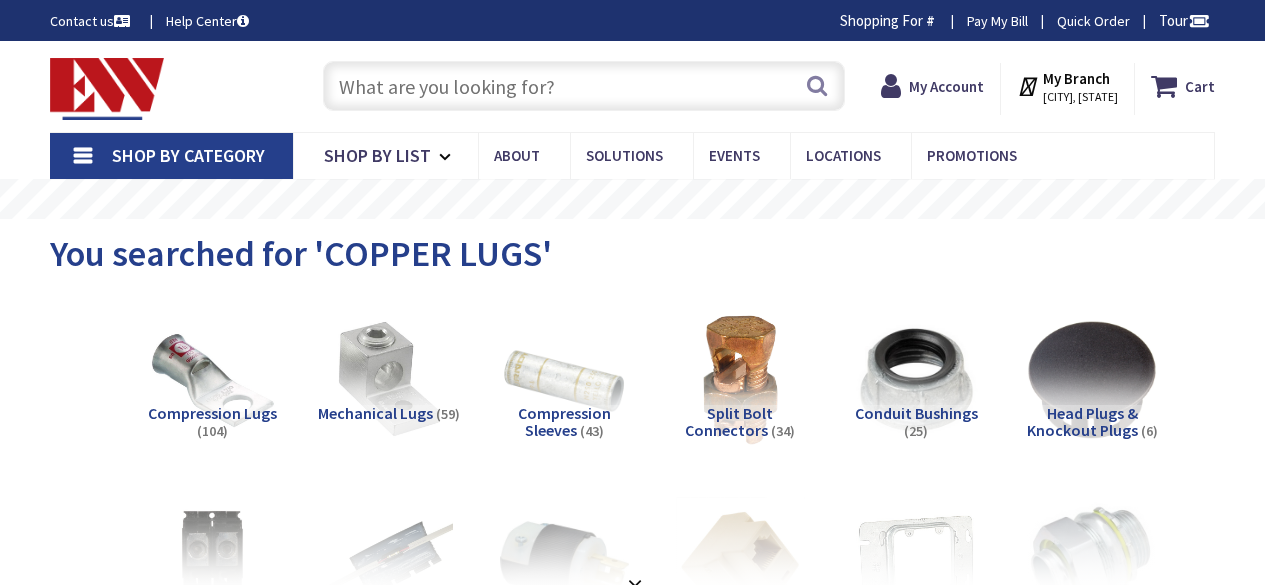 scroll, scrollTop: 0, scrollLeft: 0, axis: both 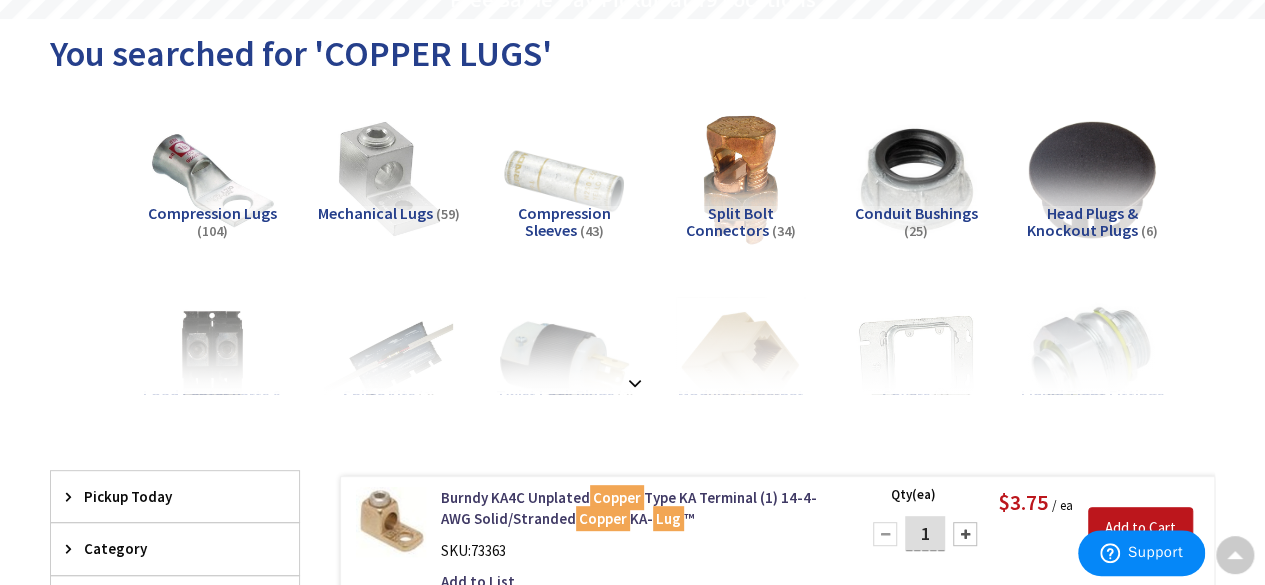 click on "Mechanical Lugs" at bounding box center [375, 213] 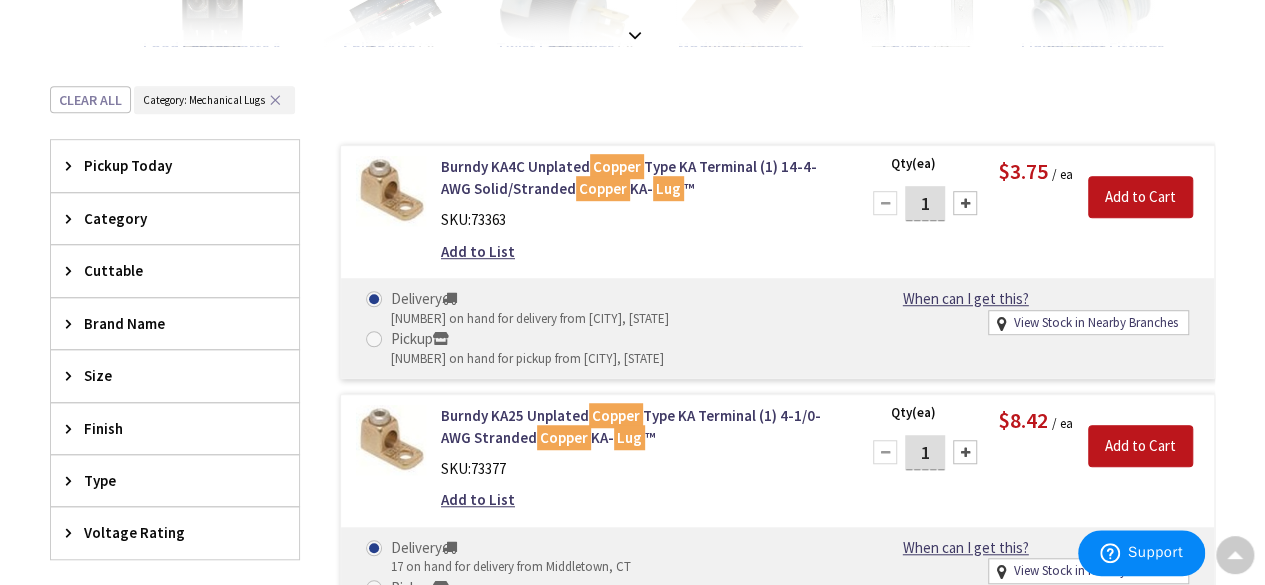 scroll, scrollTop: 633, scrollLeft: 0, axis: vertical 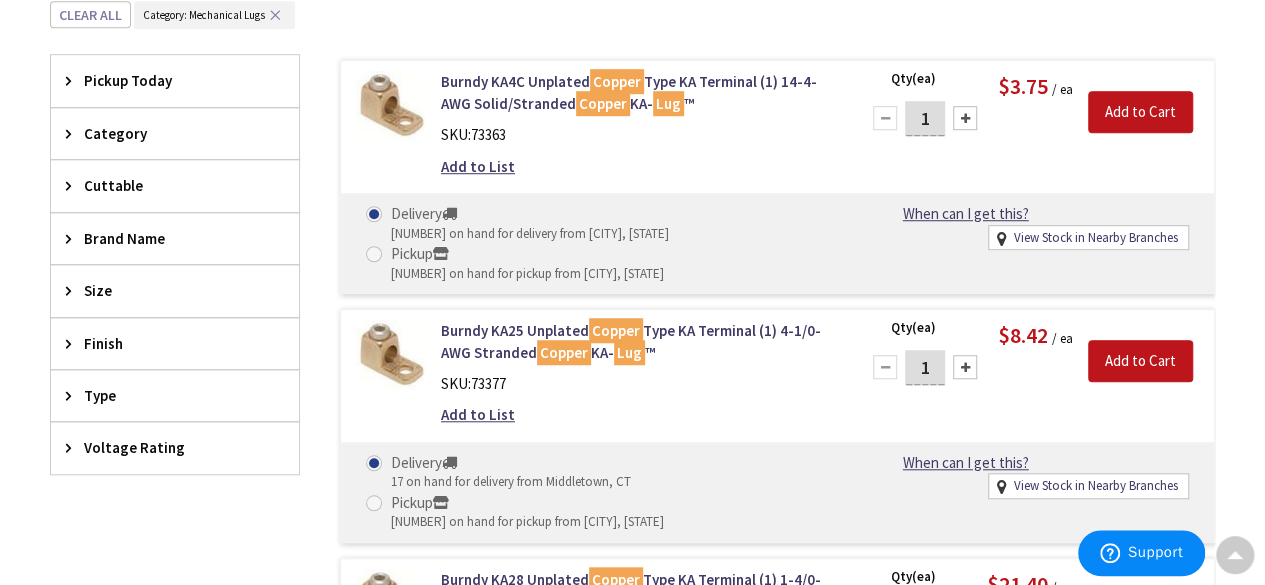 click on "Add to List" at bounding box center (638, 414) 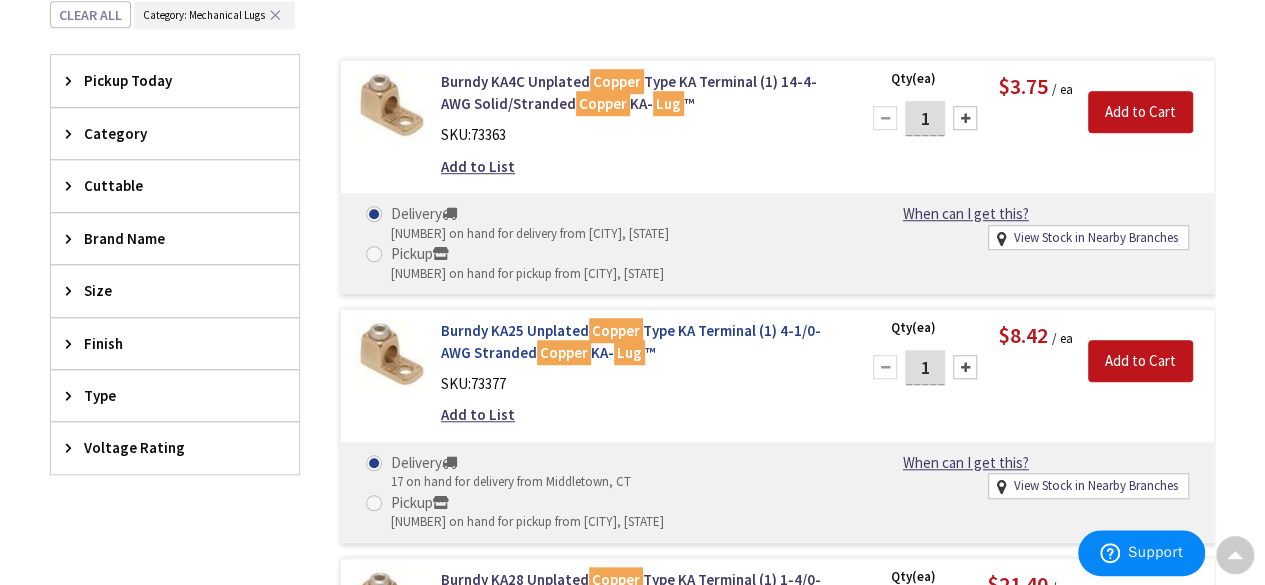scroll, scrollTop: 636, scrollLeft: 0, axis: vertical 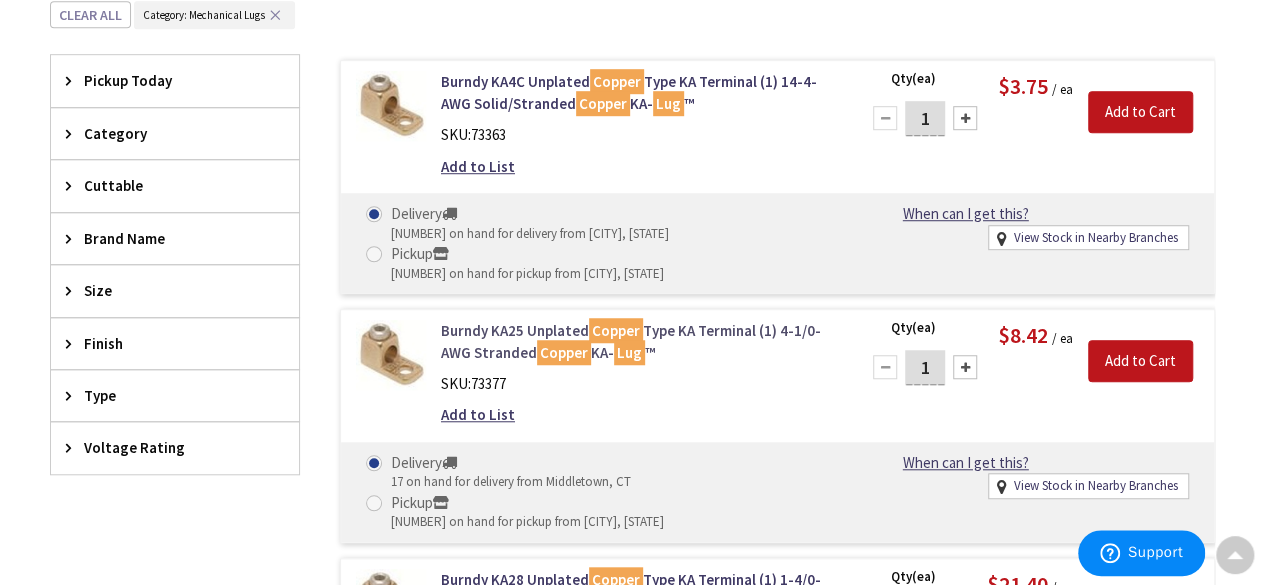 click on "Burndy KA25 Unplated  Copper  Type KA Terminal (1) 4-1/0-AWG Stranded  Copper  KA- Lug ™" at bounding box center (638, 341) 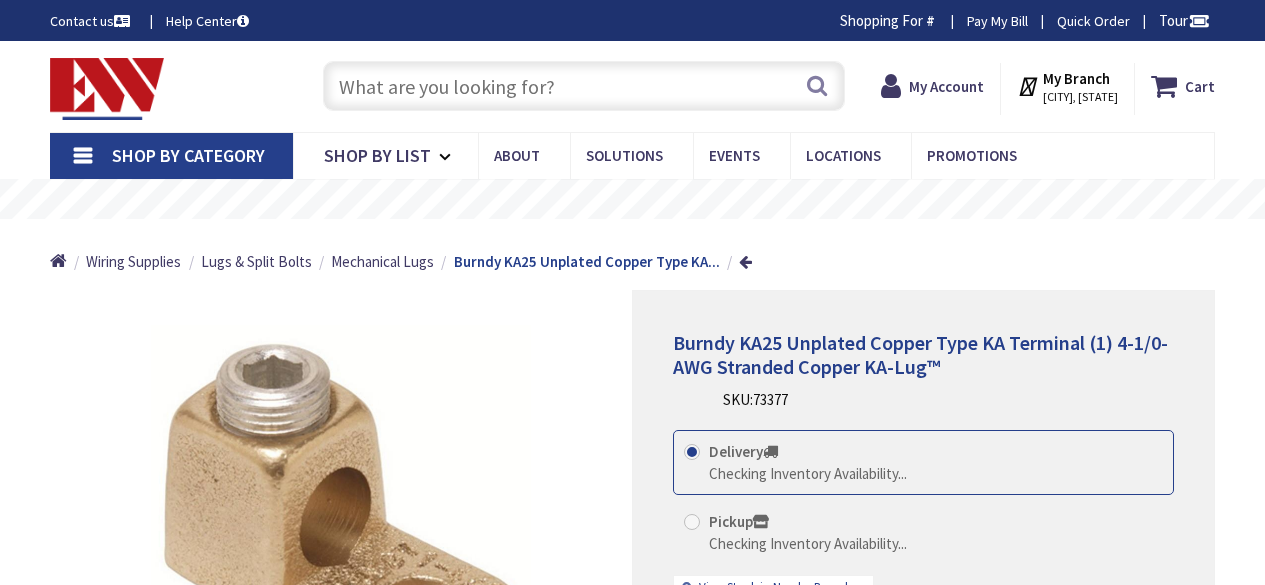 scroll, scrollTop: 0, scrollLeft: 0, axis: both 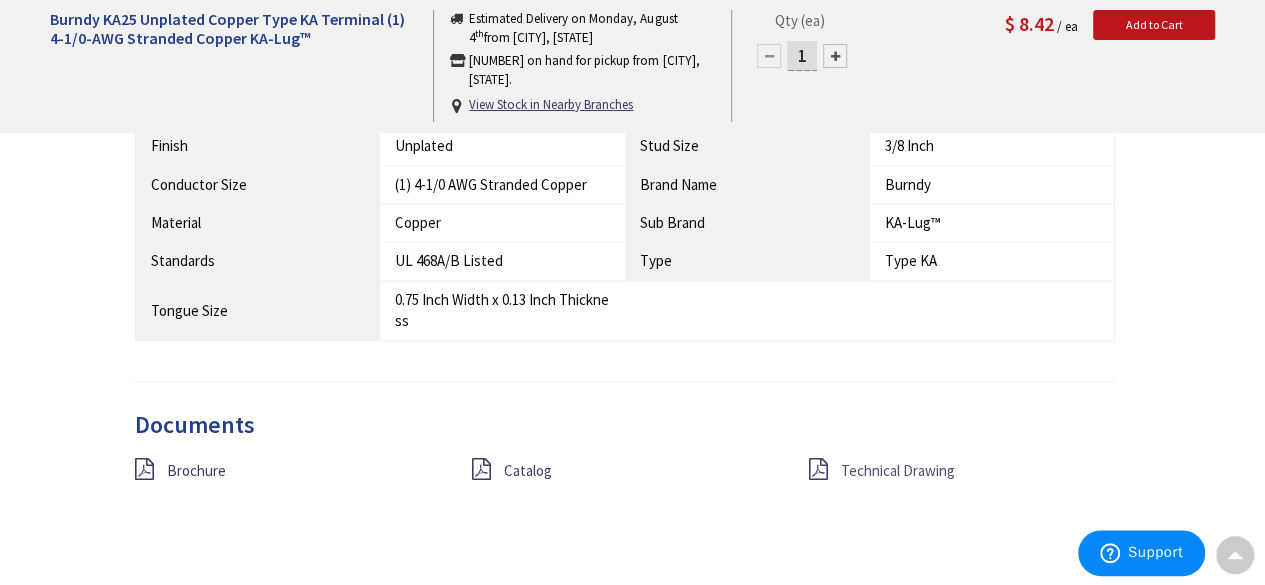 click on "Technical Drawing" at bounding box center (897, 470) 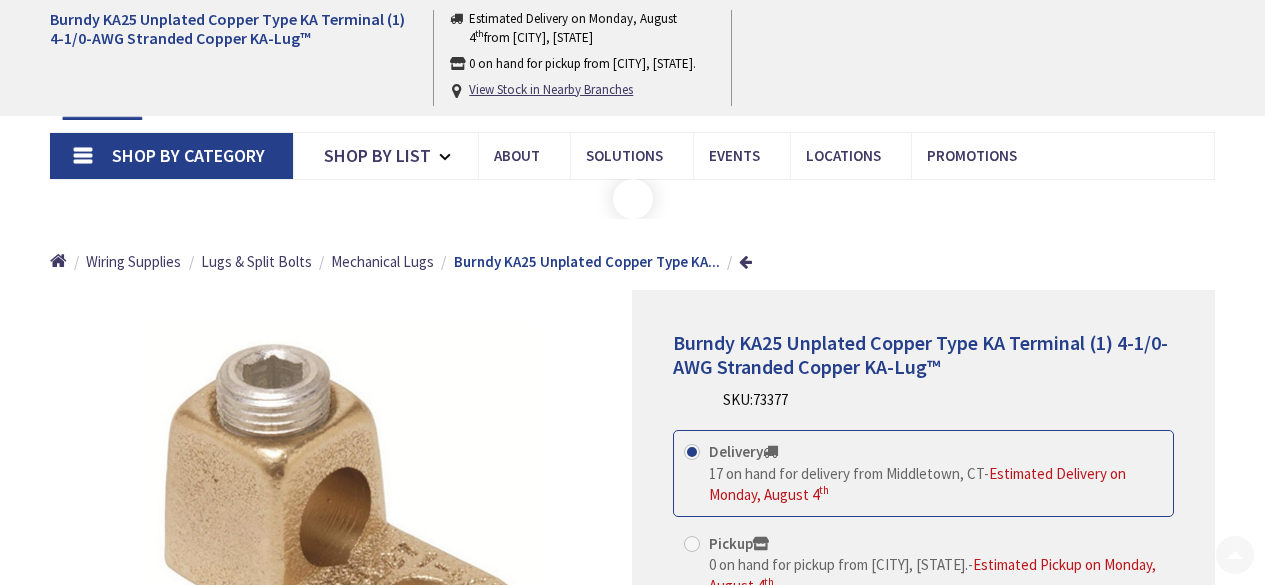 scroll, scrollTop: 1249, scrollLeft: 0, axis: vertical 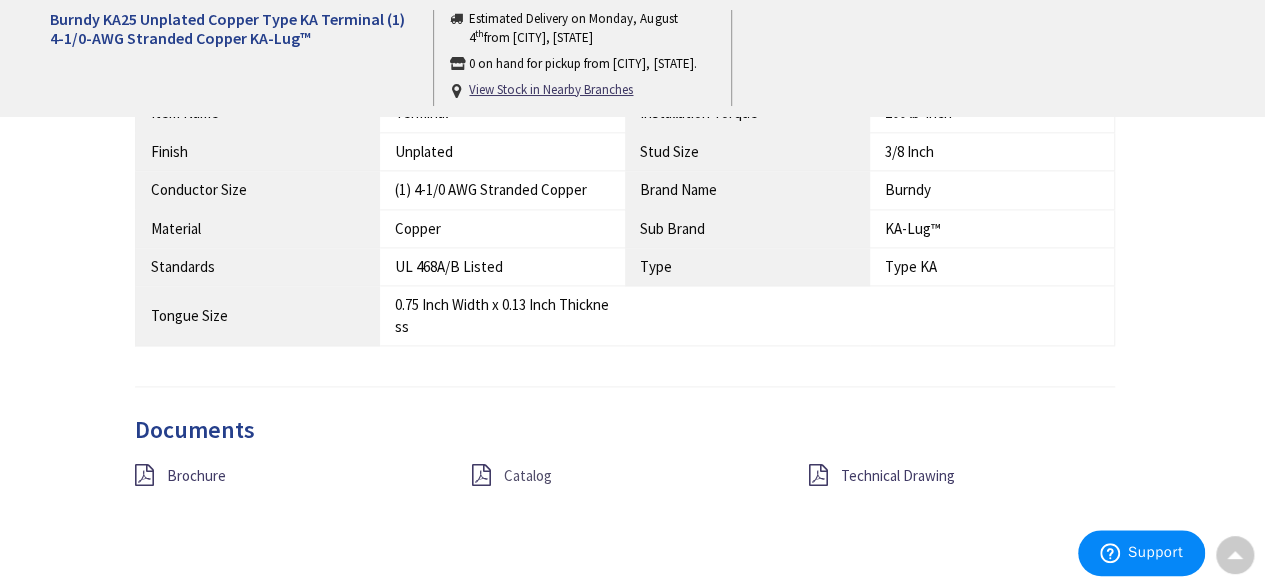 click on "Catalog" at bounding box center (528, 475) 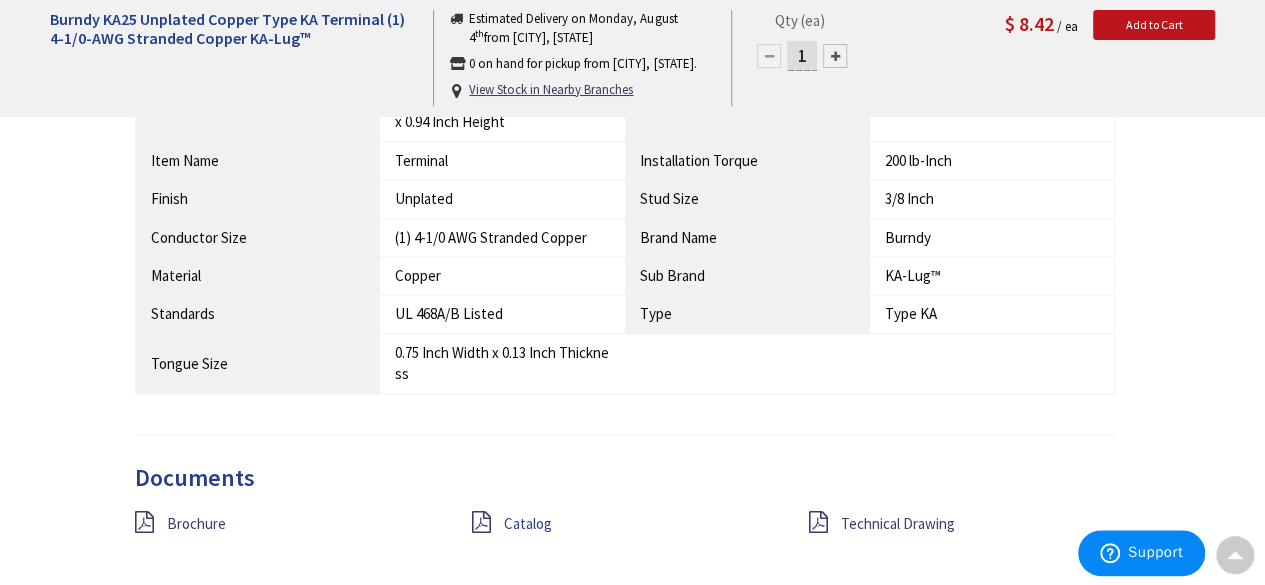 scroll, scrollTop: 1293, scrollLeft: 0, axis: vertical 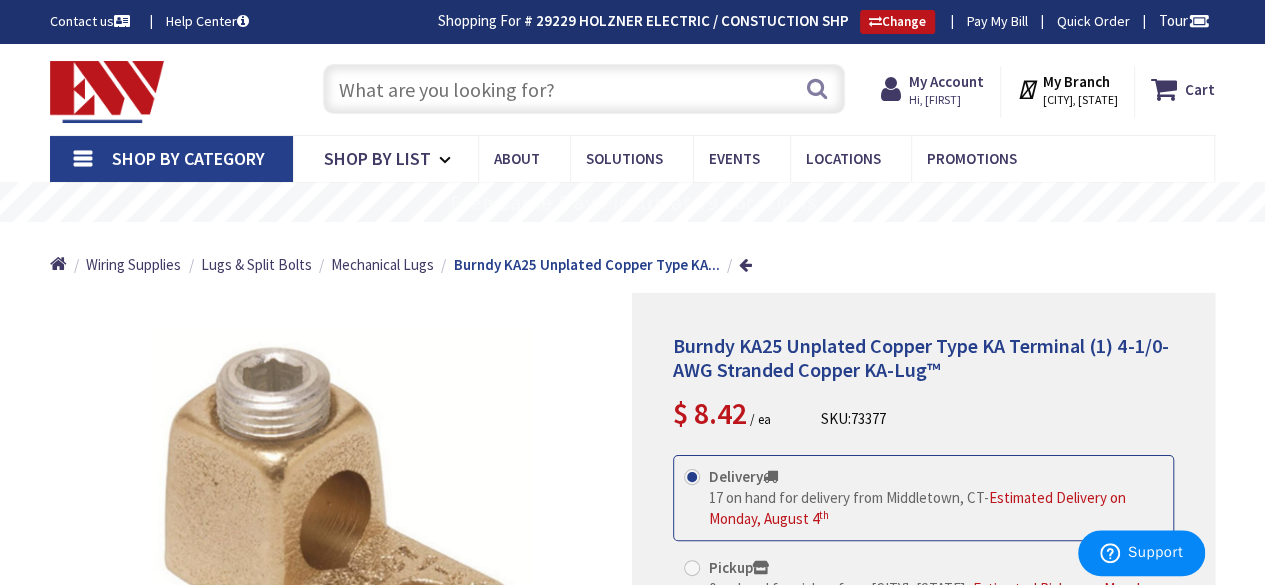 click at bounding box center (584, 89) 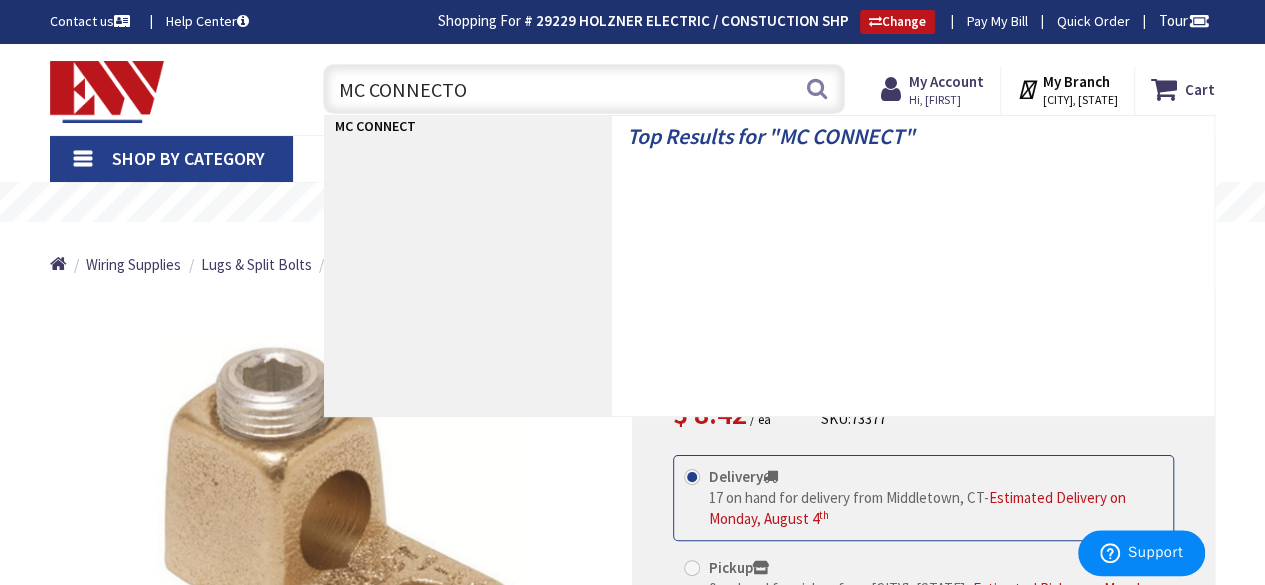 type on "MC CONNECTOR" 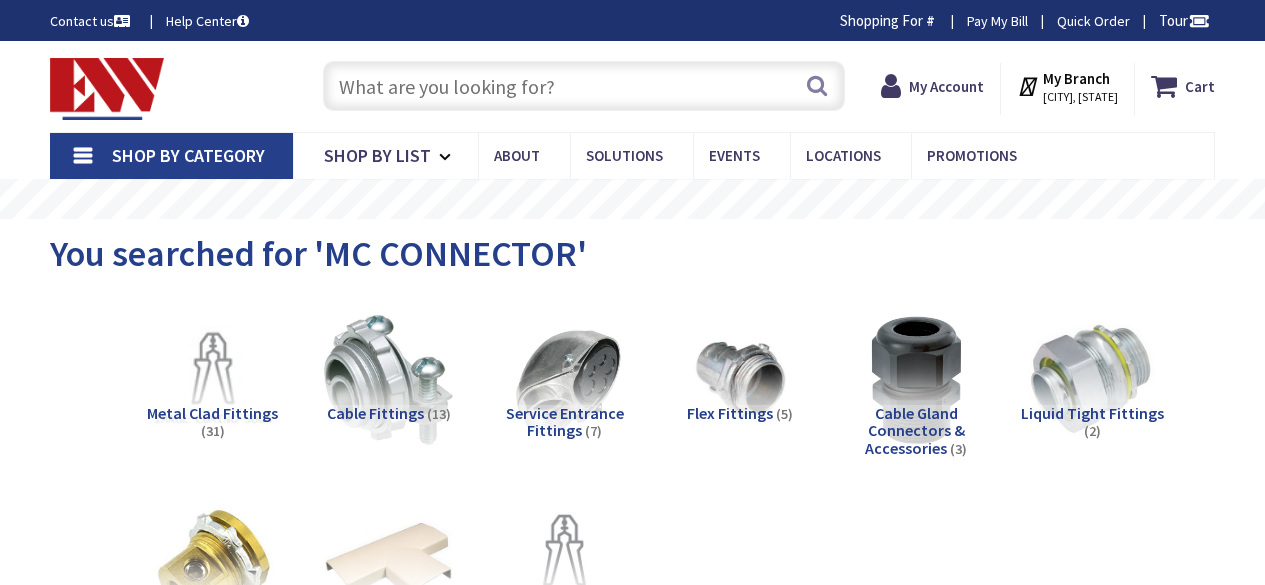 scroll, scrollTop: 0, scrollLeft: 0, axis: both 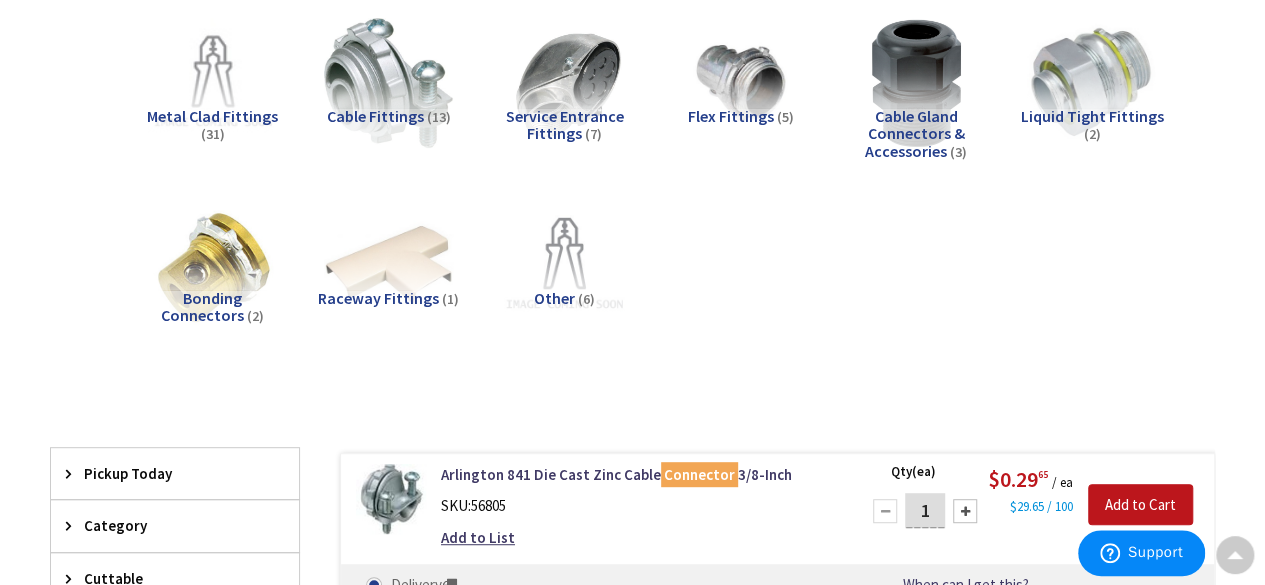 click on "Cable Fittings" at bounding box center (375, 116) 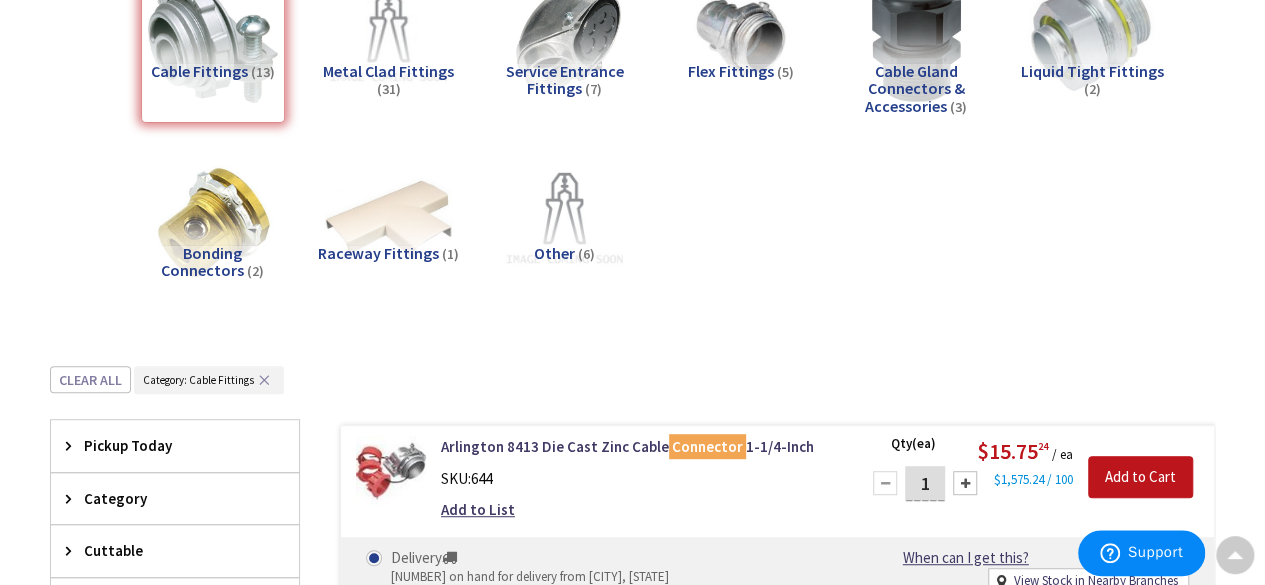 scroll, scrollTop: 0, scrollLeft: 0, axis: both 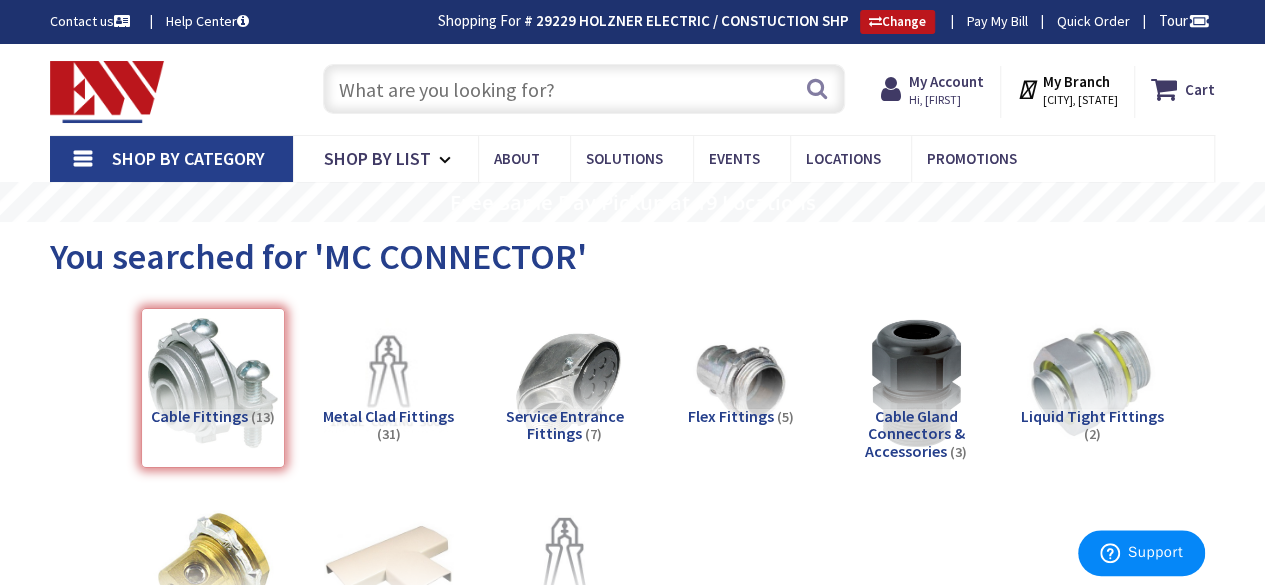 click at bounding box center (584, 89) 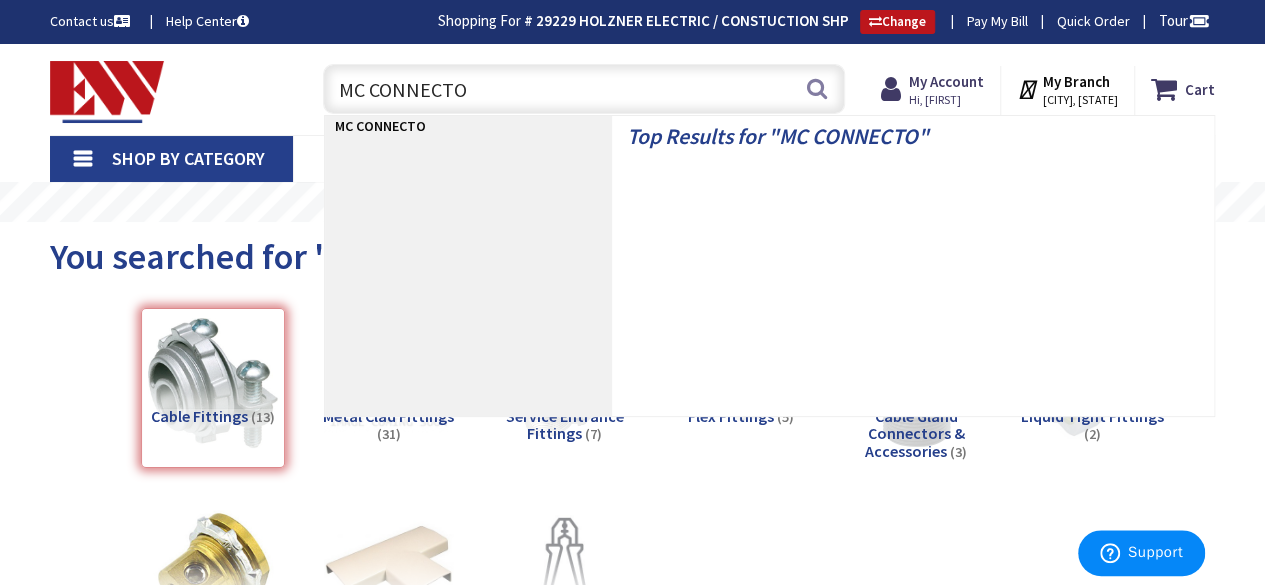 type on "MC CONNECTOR" 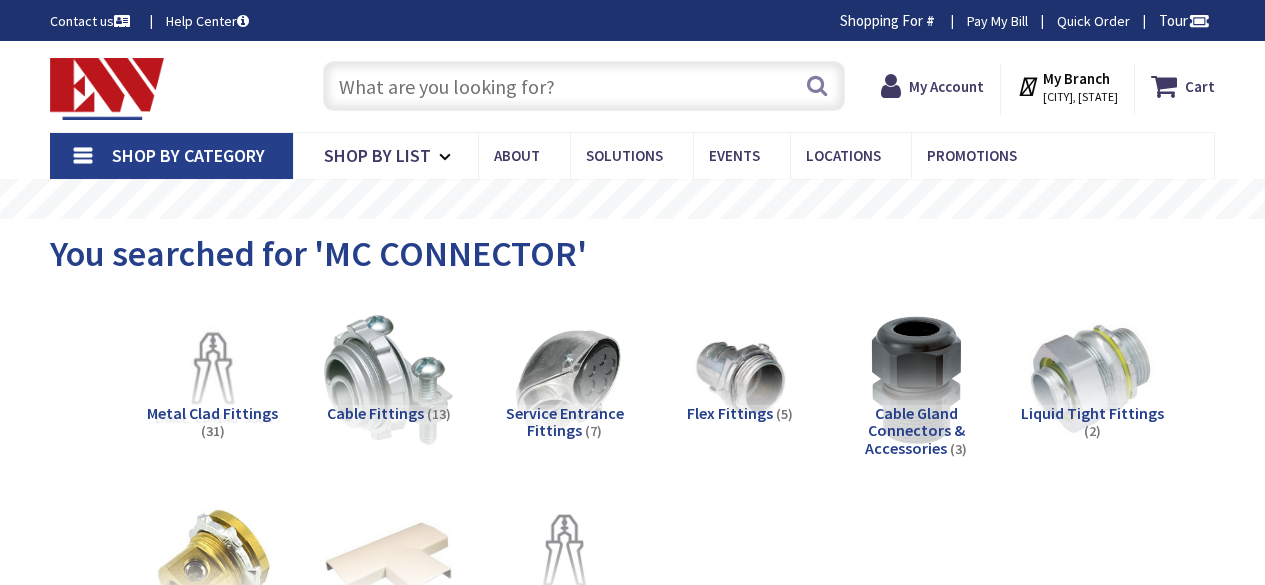 scroll, scrollTop: 0, scrollLeft: 0, axis: both 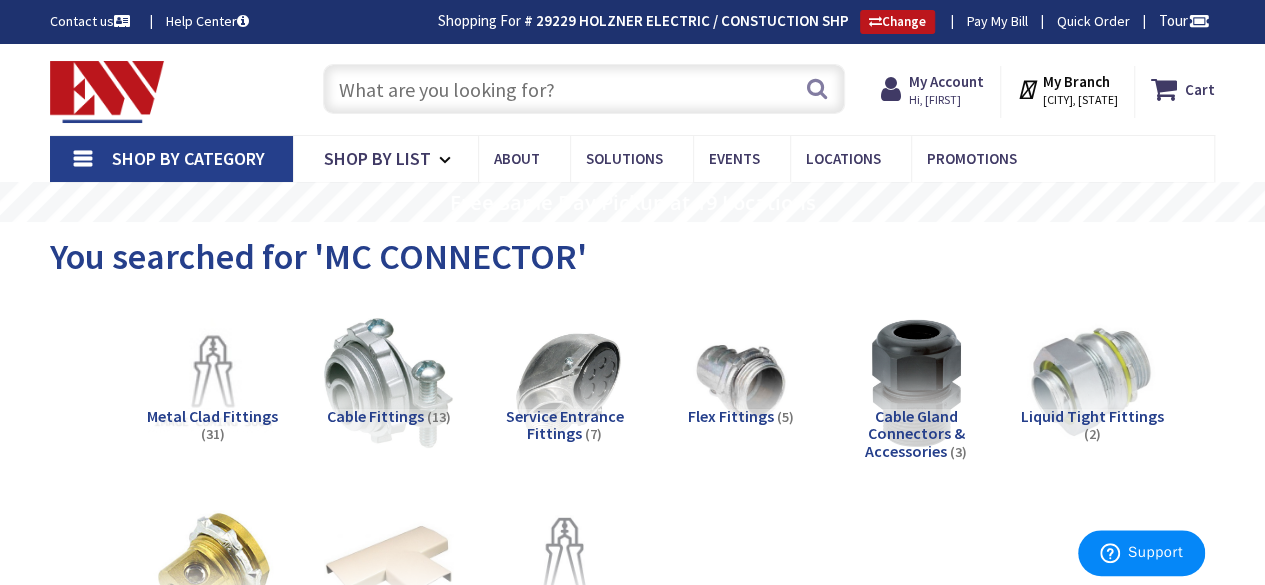 click at bounding box center (584, 89) 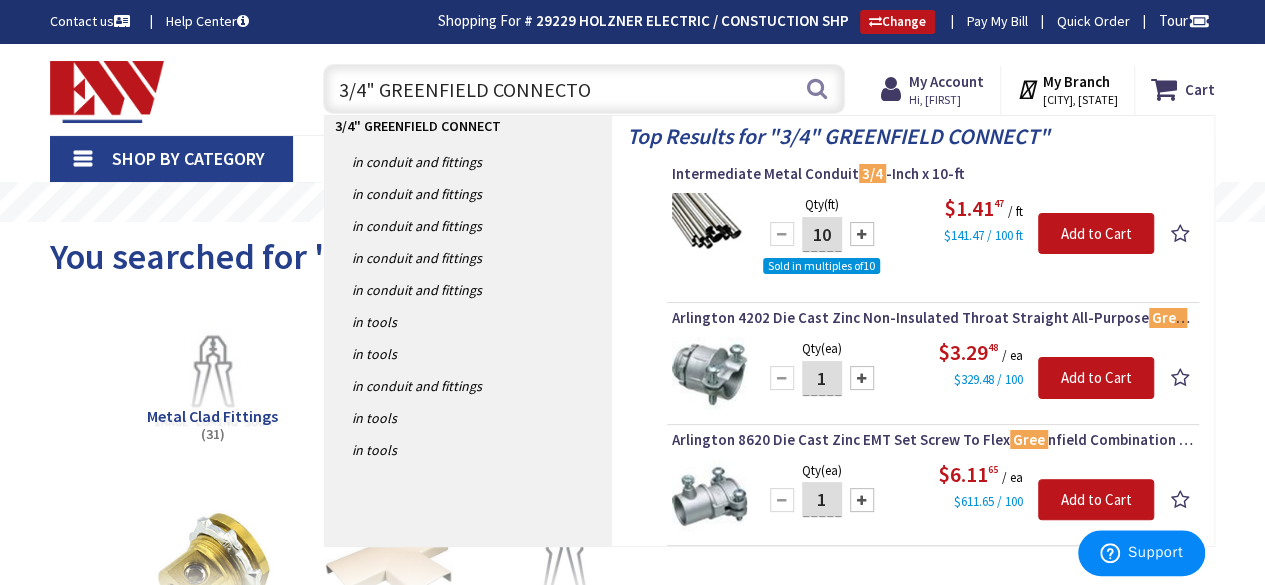 type on "3/4" GREENFIELD CONNECTOR" 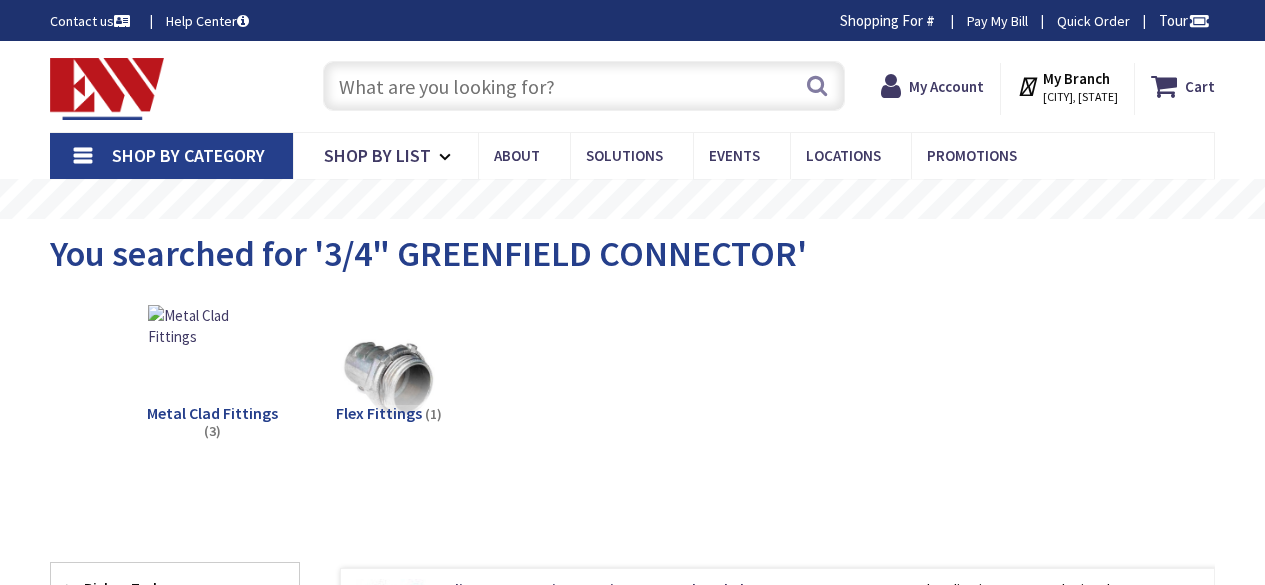 scroll, scrollTop: 0, scrollLeft: 0, axis: both 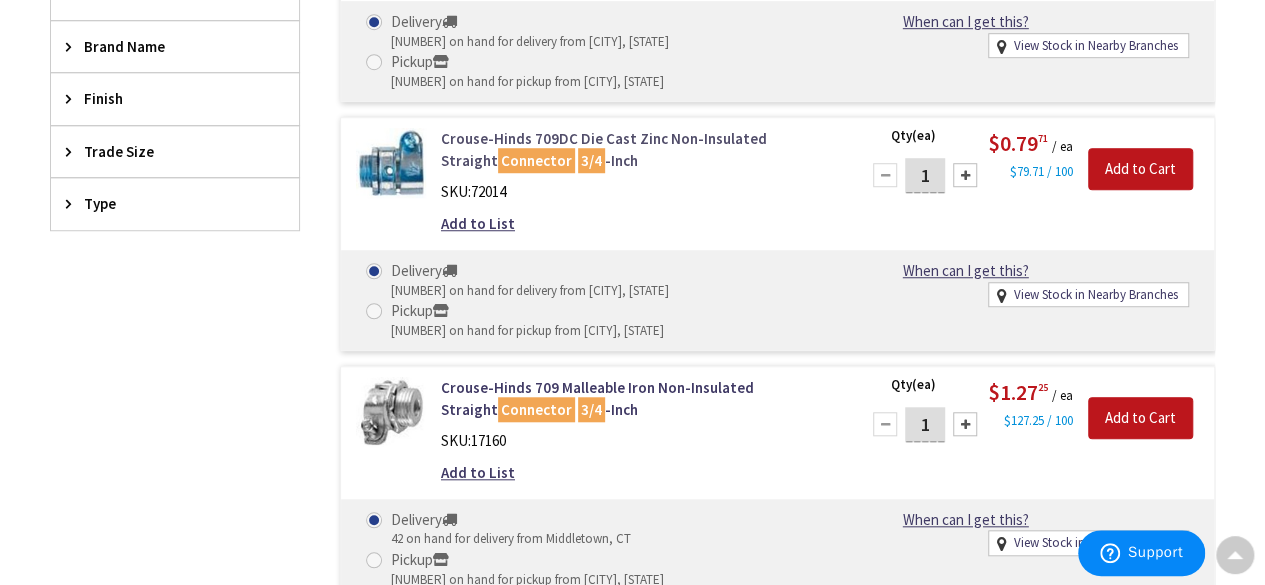 click on "Crouse-Hinds 709DC Die Cast Zinc Non-Insulated Straight  Connector   3/4 -Inch" at bounding box center (638, 149) 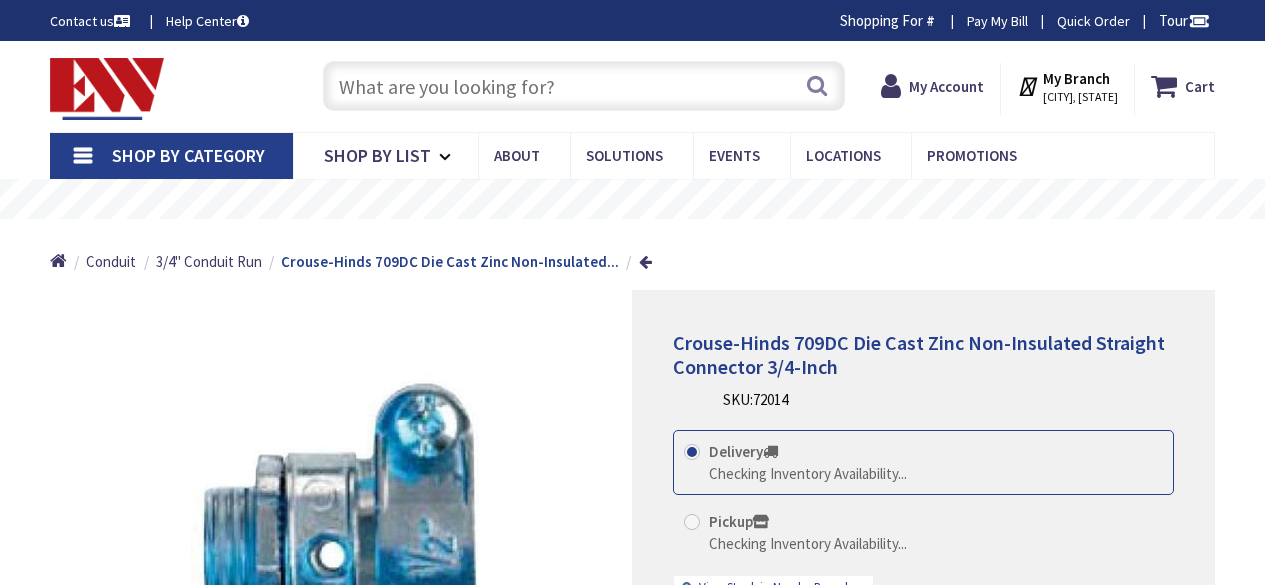 scroll, scrollTop: 0, scrollLeft: 0, axis: both 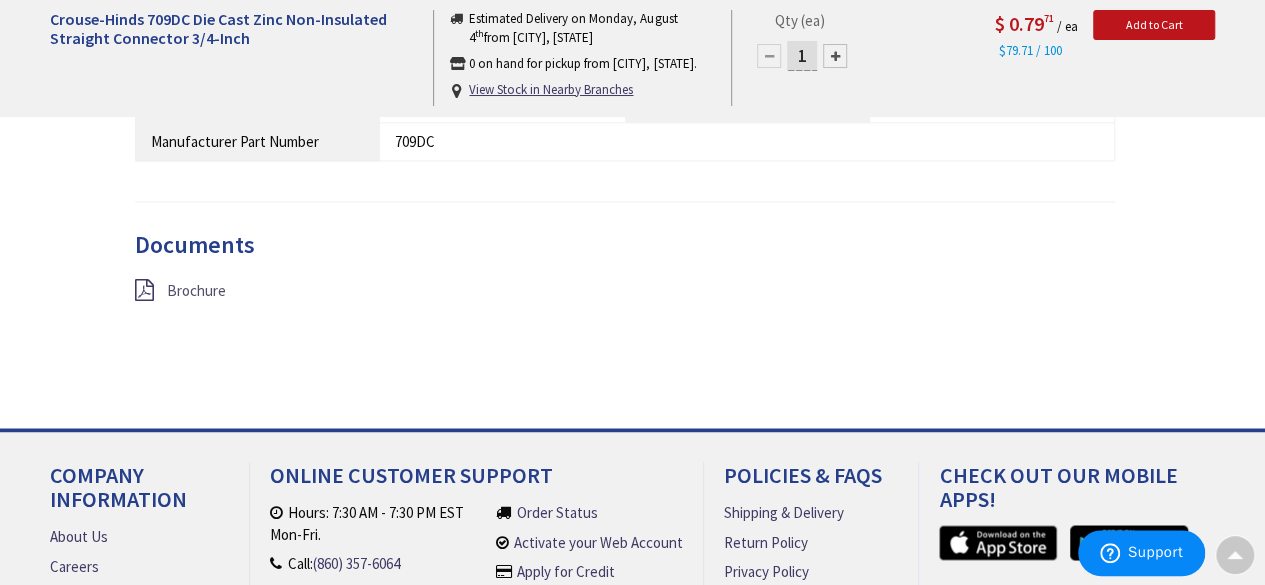 click on "Brochure" at bounding box center [196, 290] 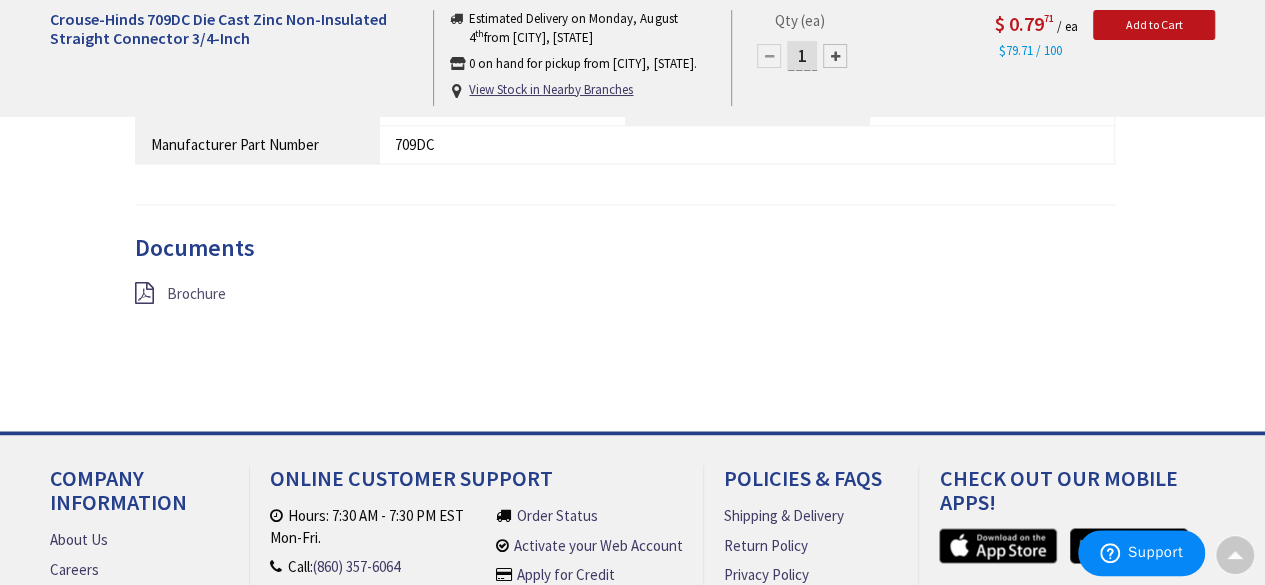 scroll, scrollTop: 1502, scrollLeft: 0, axis: vertical 